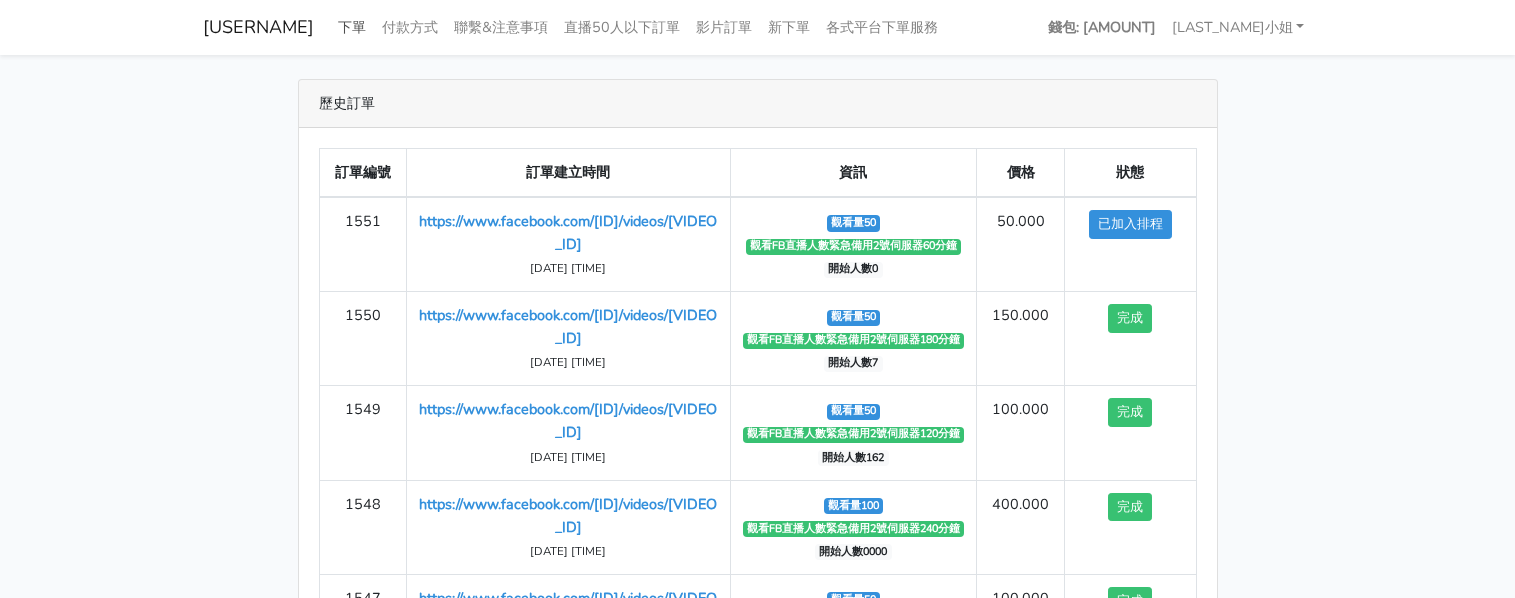 scroll, scrollTop: 0, scrollLeft: 0, axis: both 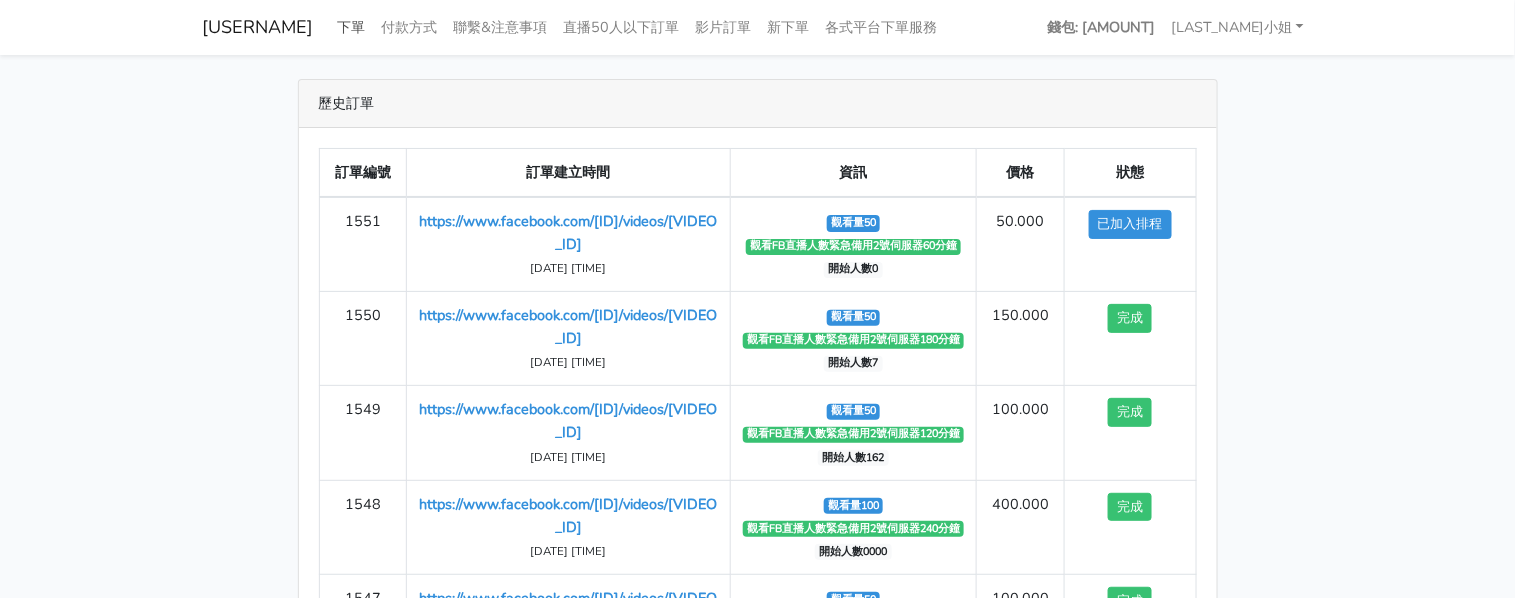 click on "下單" at bounding box center [352, 27] 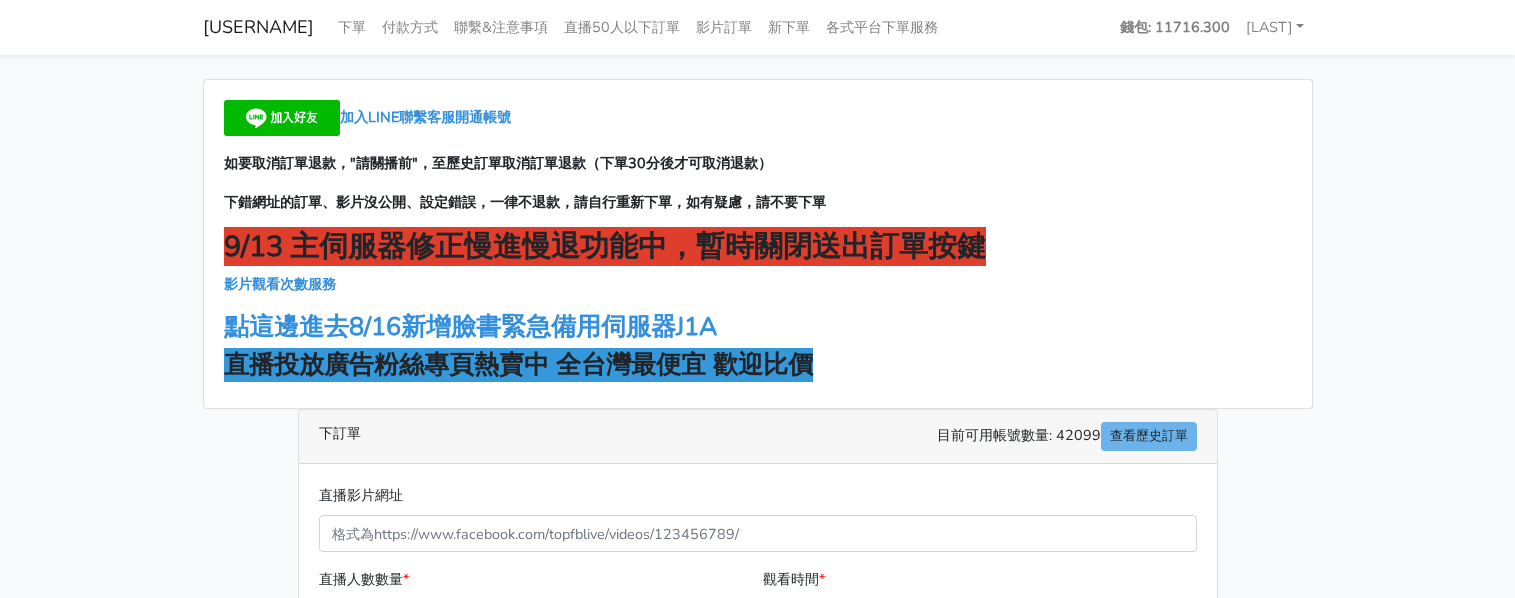 scroll, scrollTop: 0, scrollLeft: 0, axis: both 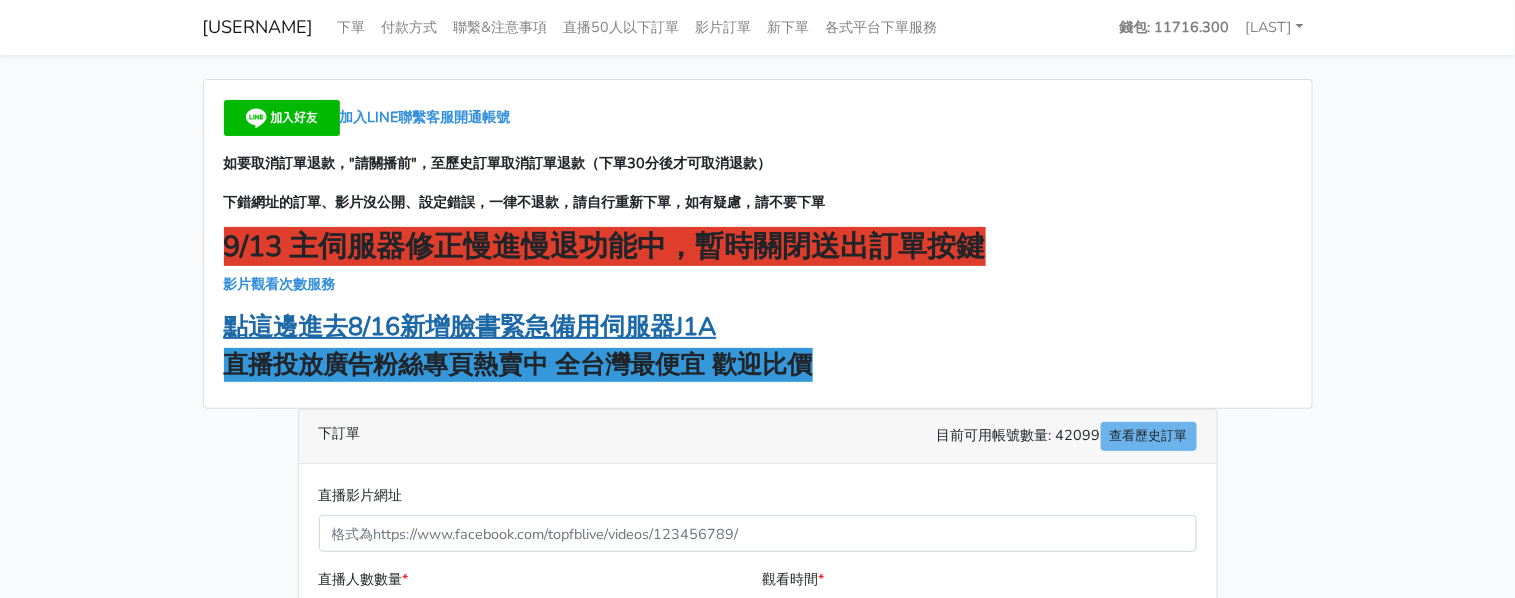 click on "點這邊進去8/16新增臉書緊急備用伺服器J1A" at bounding box center [470, 327] 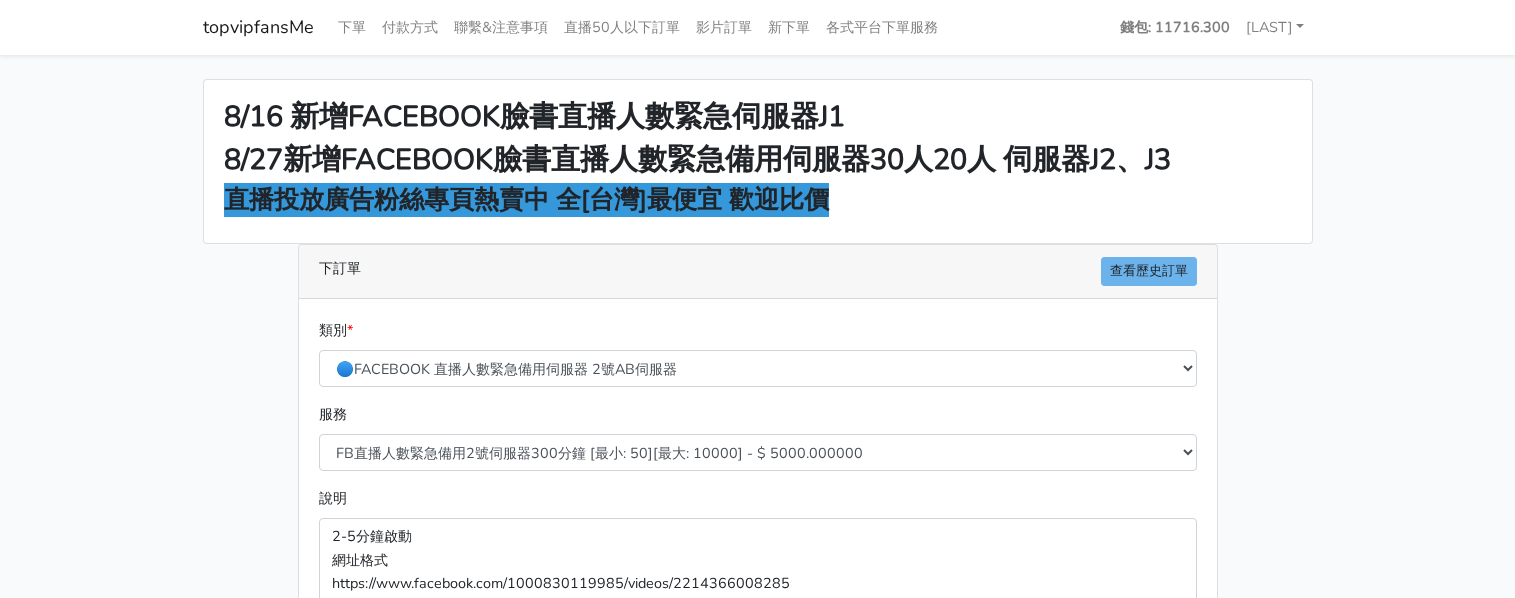 scroll, scrollTop: 0, scrollLeft: 0, axis: both 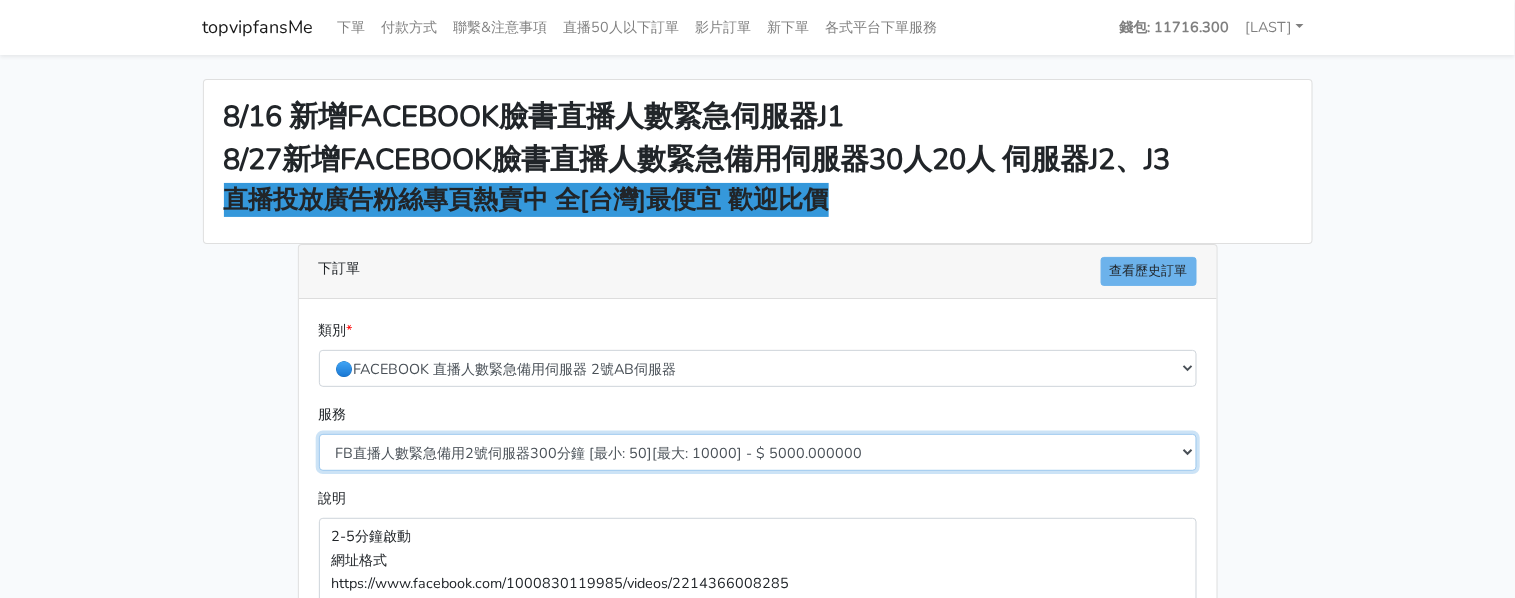 click on "FB直播人數緊急備用2號伺服器300分鐘 [最小: 50][最大: 10000] - $ 6000.000000 FB直播人數緊急備用2號伺服器60分鐘 [最小: 50][最大: 10000] - $ 1000.000000 FB直播人數緊急備用2號伺服器90分鐘 [最小: 50][最大: 10000] - $ 1500.000000 FB直播人數緊急備用2號伺服器120分鐘 [最小: 50][最大: 10000] - $ 2000.000000 FB直播人數緊急備用2號伺服器150分鐘 [最小: 50][最大: 10000] - $ 2500.000000 FB直播人數緊急備用2號伺服器180分鐘 [最小: 50][最大: 10000] - $ 3000.000000 FB直播人數緊急備用2號伺服器240分鐘 [最小: 50][最大: 10000] - $ 4000.000000 FB直播人數緊急備用2號伺服器360分鐘  [最小: 50][最大: 10000] - $ 6000.000000" at bounding box center (758, 452) 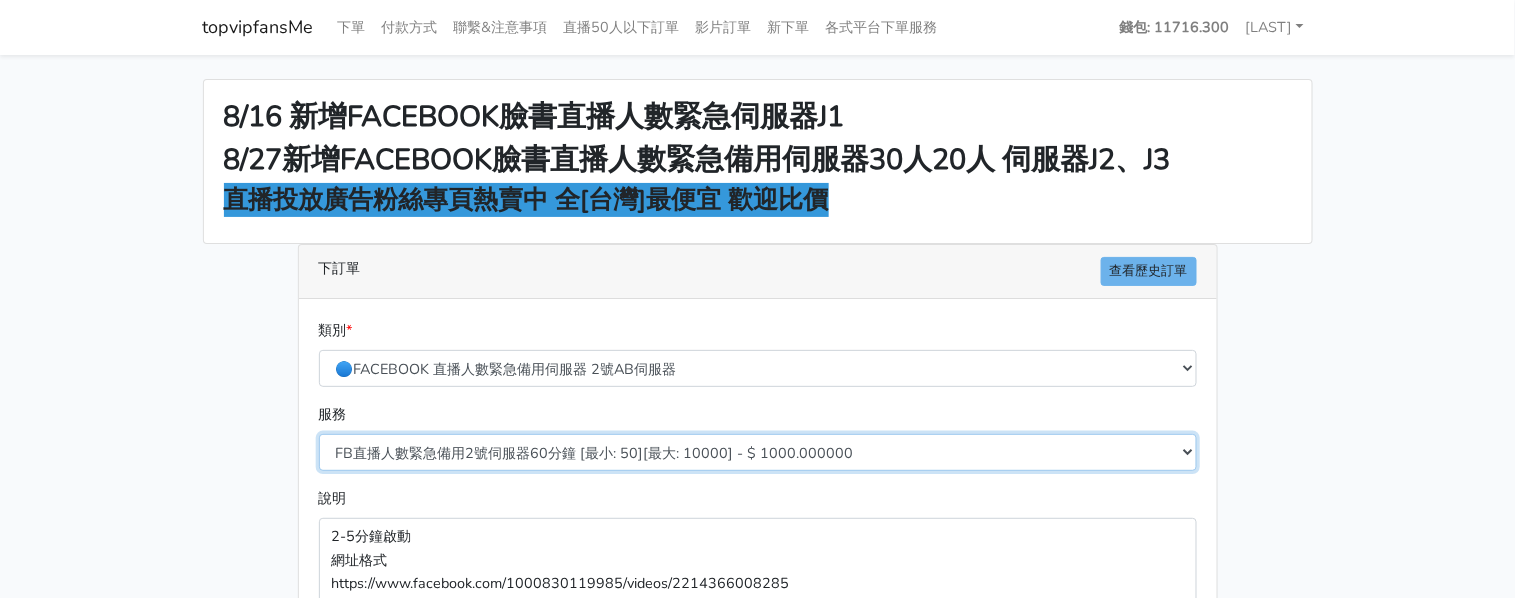 click on "FB直播人數緊急備用2號伺服器300分鐘 [最小: 50][最大: 10000] - $ 6000.000000 FB直播人數緊急備用2號伺服器60分鐘 [最小: 50][最大: 10000] - $ 1000.000000 FB直播人數緊急備用2號伺服器90分鐘 [最小: 50][最大: 10000] - $ 1500.000000 FB直播人數緊急備用2號伺服器120分鐘 [最小: 50][最大: 10000] - $ 2000.000000 FB直播人數緊急備用2號伺服器150分鐘 [最小: 50][最大: 10000] - $ 2500.000000 FB直播人數緊急備用2號伺服器180分鐘 [最小: 50][最大: 10000] - $ 3000.000000 FB直播人數緊急備用2號伺服器240分鐘 [最小: 50][最大: 10000] - $ 4000.000000 FB直播人數緊急備用2號伺服器360分鐘  [最小: 50][最大: 10000] - $ 6000.000000" at bounding box center (758, 452) 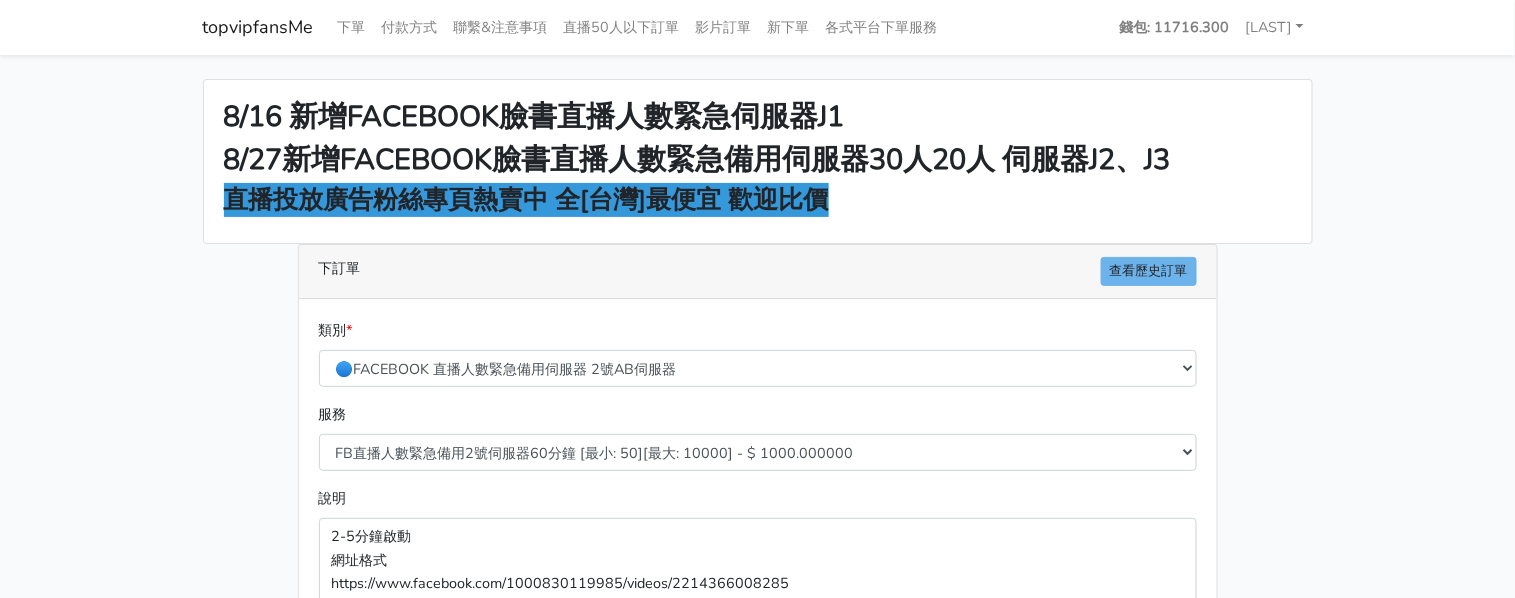 click on "8/16 新增FACEBOOK臉書直播人數緊急伺服器J1
8/27新增FACEBOOK臉書直播人數緊急備用伺服器30人20人 伺服器J2、J3
直播投放廣告粉絲專頁熱賣中 全[台灣]最便宜 歡迎比價
下訂單
查看歷史訂單
類別 *
🔵FACEBOOK 網軍專用貼文留言 安全保密  服務" at bounding box center (757, 537) 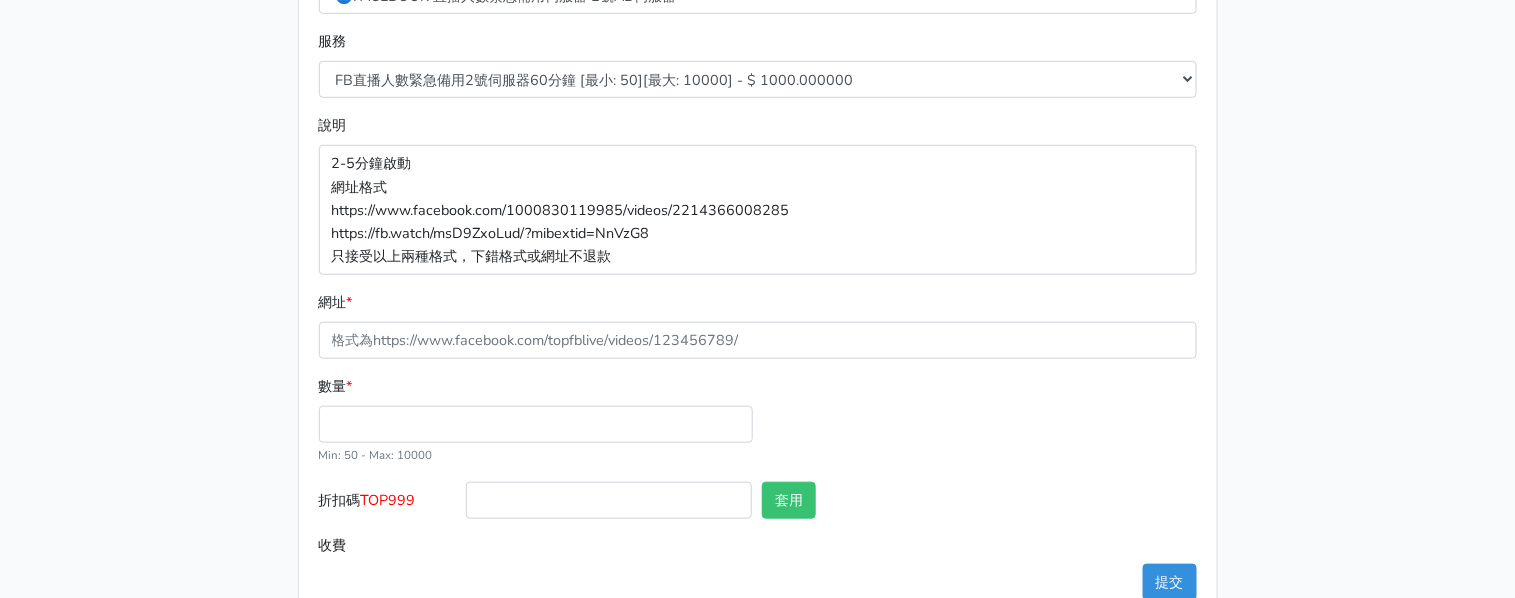 scroll, scrollTop: 375, scrollLeft: 0, axis: vertical 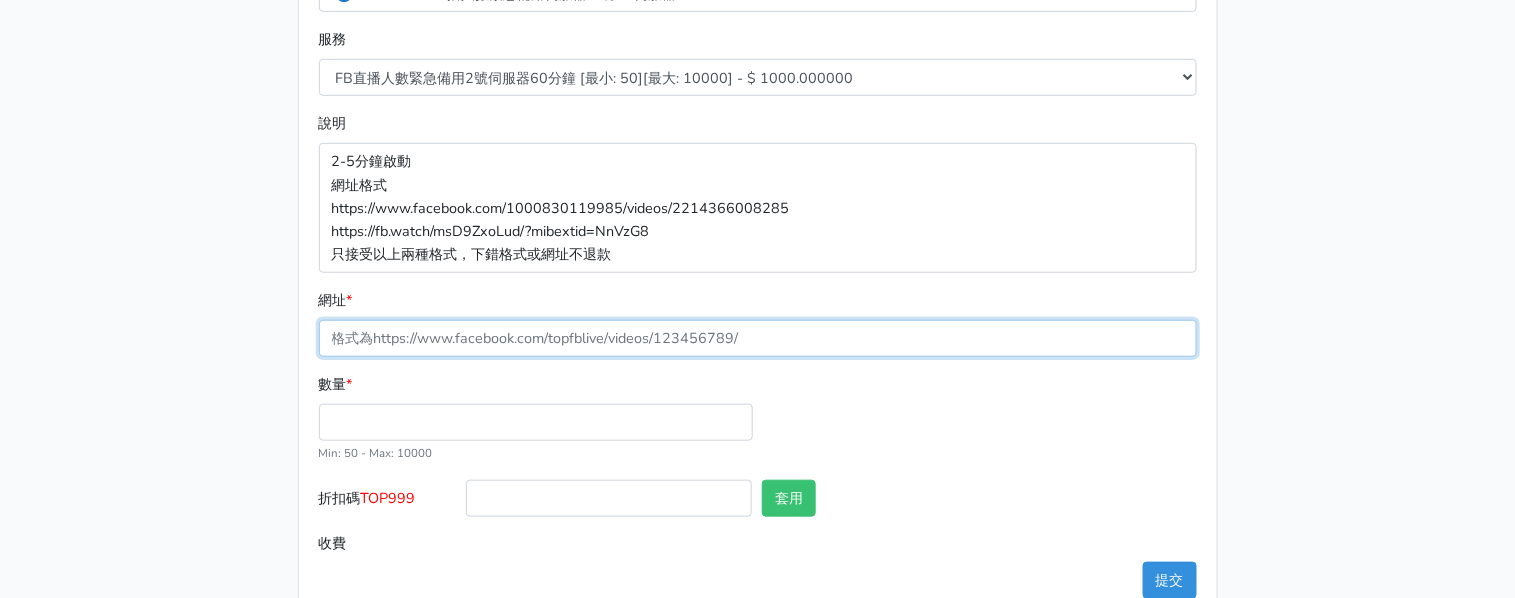 drag, startPoint x: 463, startPoint y: 343, endPoint x: 433, endPoint y: 408, distance: 71.5891 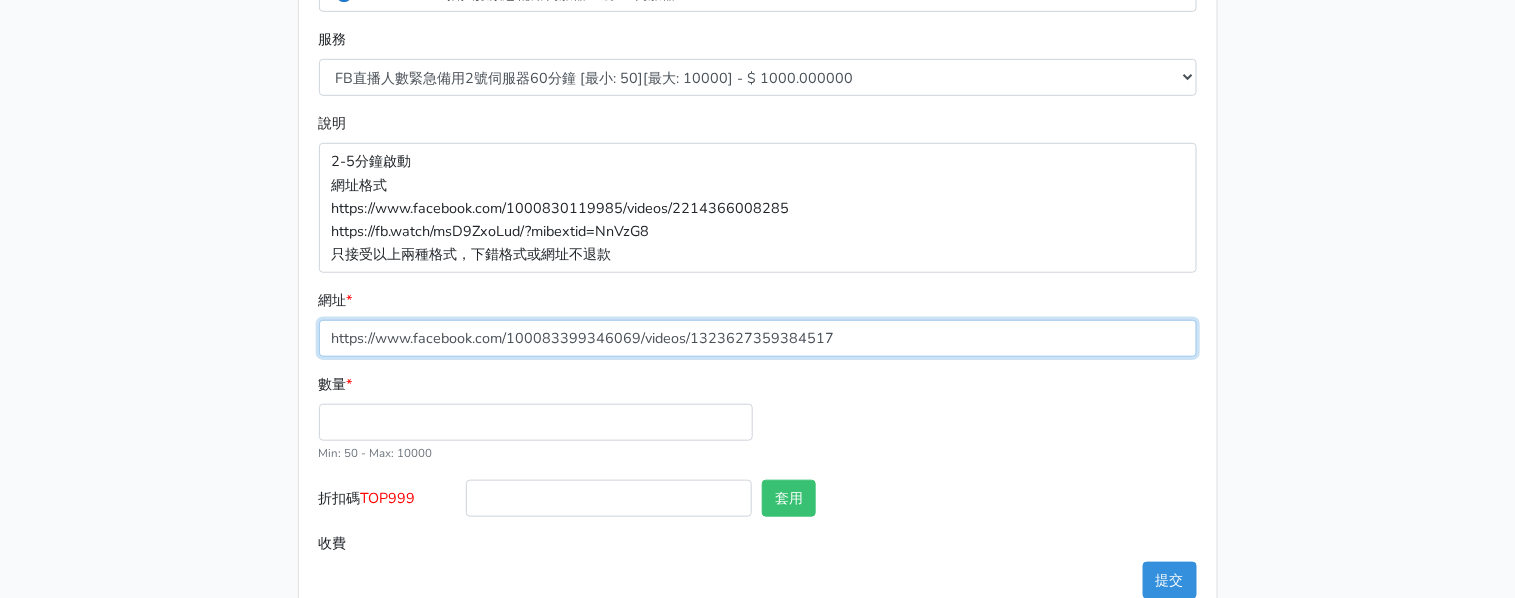 type on "https://www.facebook.com/100083399346069/videos/1323627359384517" 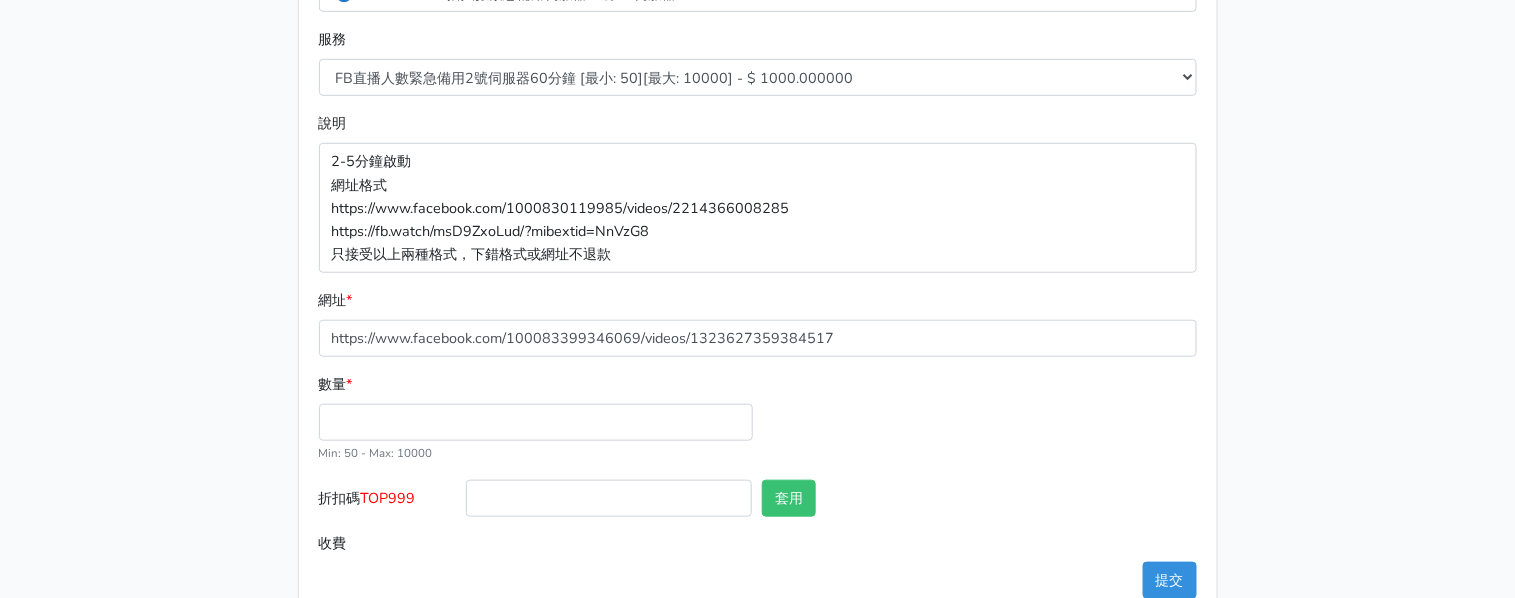 click on "數量 *
Min: 50 - Max: 10000" at bounding box center [536, 418] 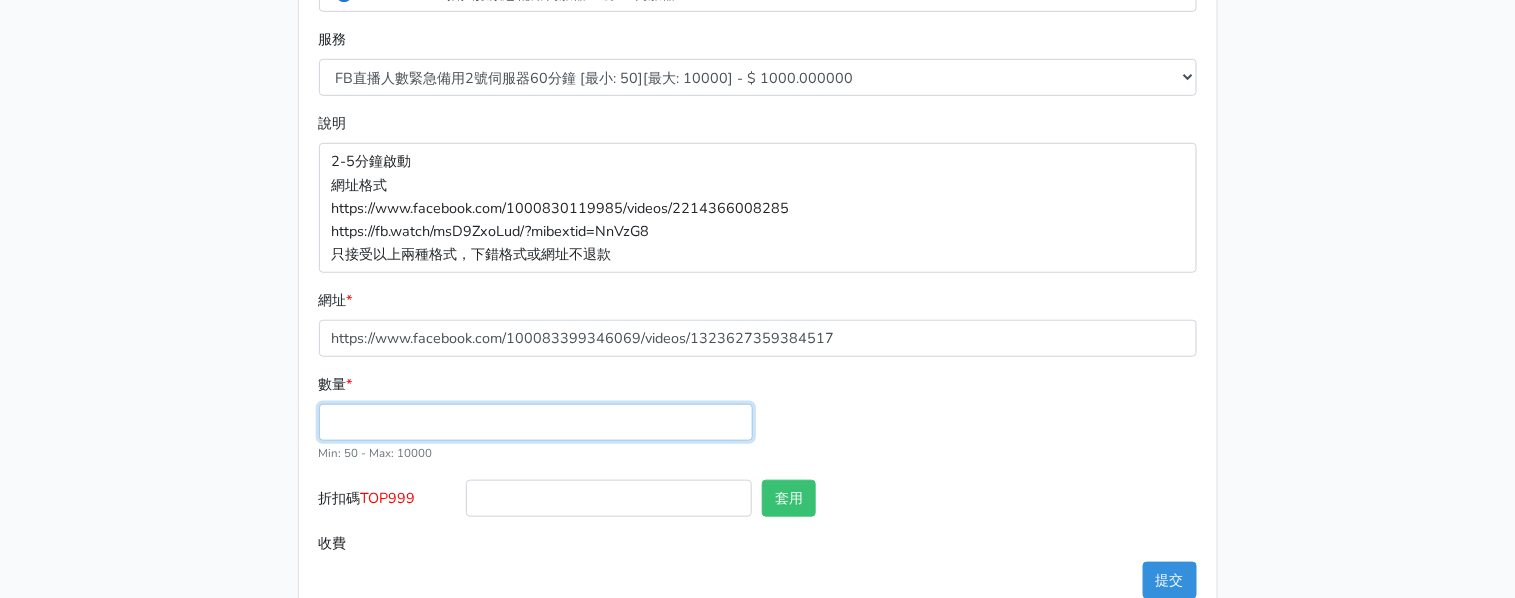 drag, startPoint x: 419, startPoint y: 435, endPoint x: 409, endPoint y: 434, distance: 10.049875 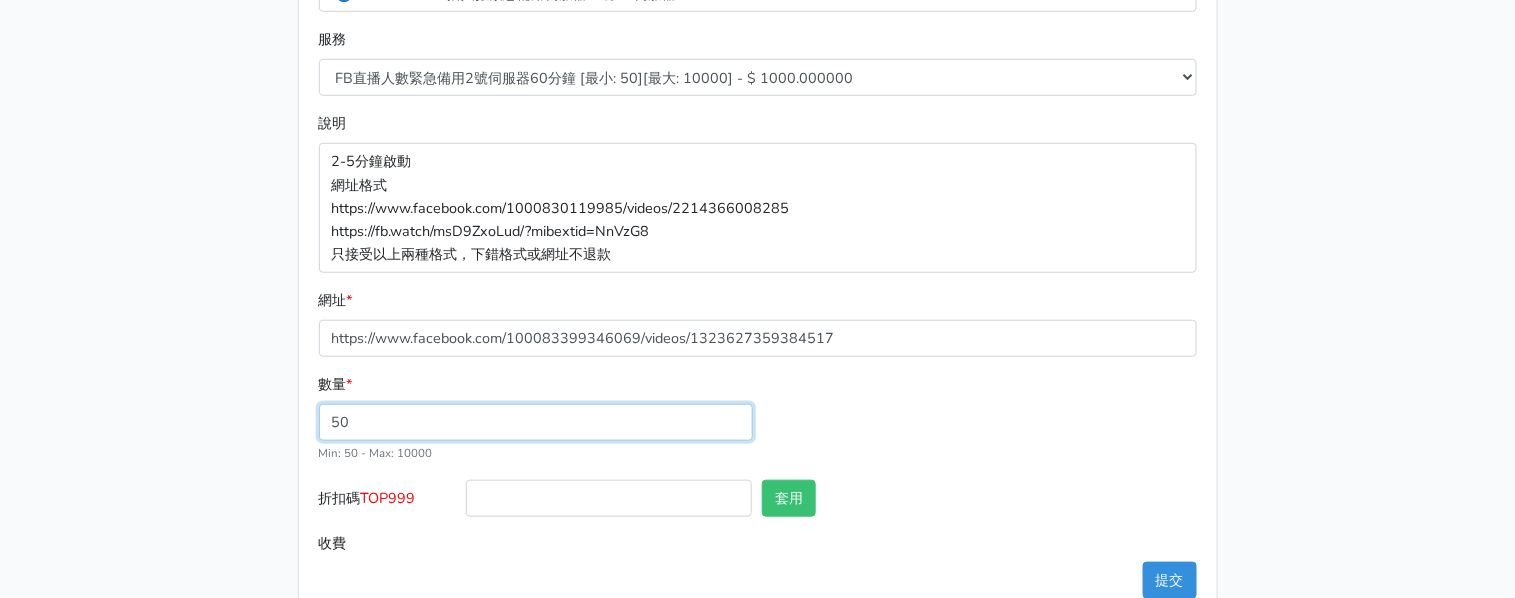type on "50" 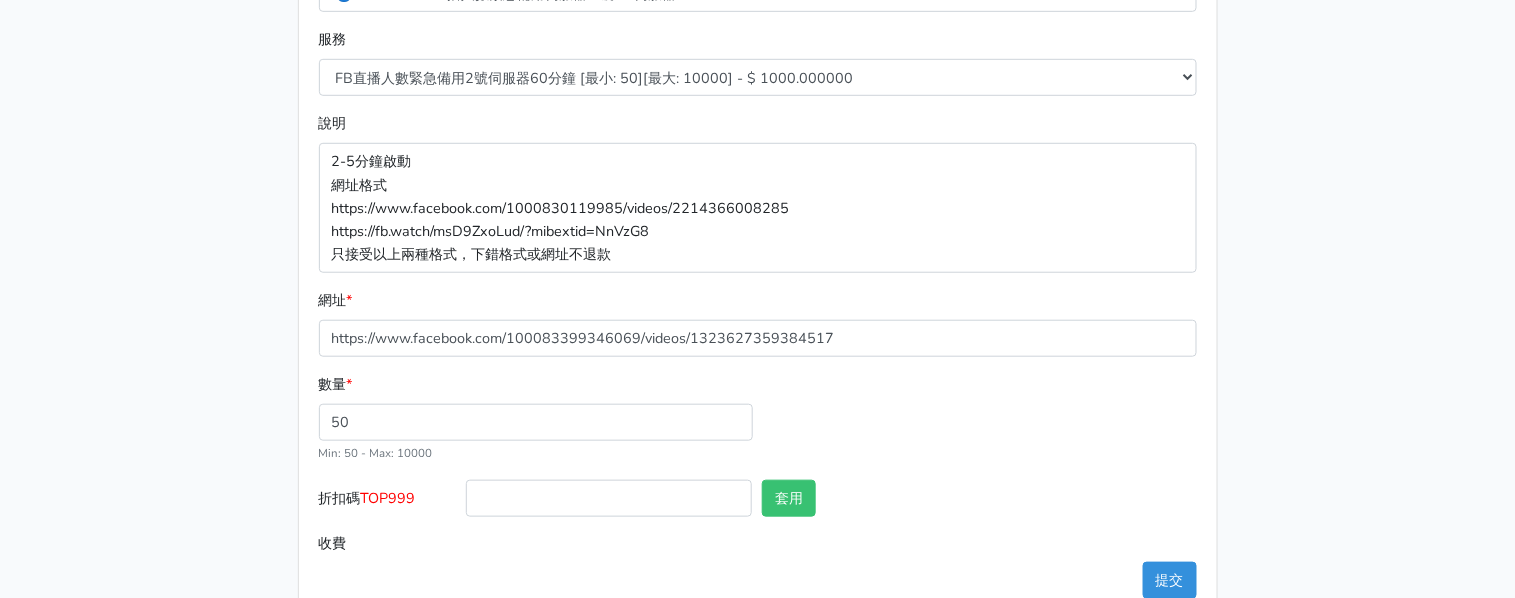 type on "50.000" 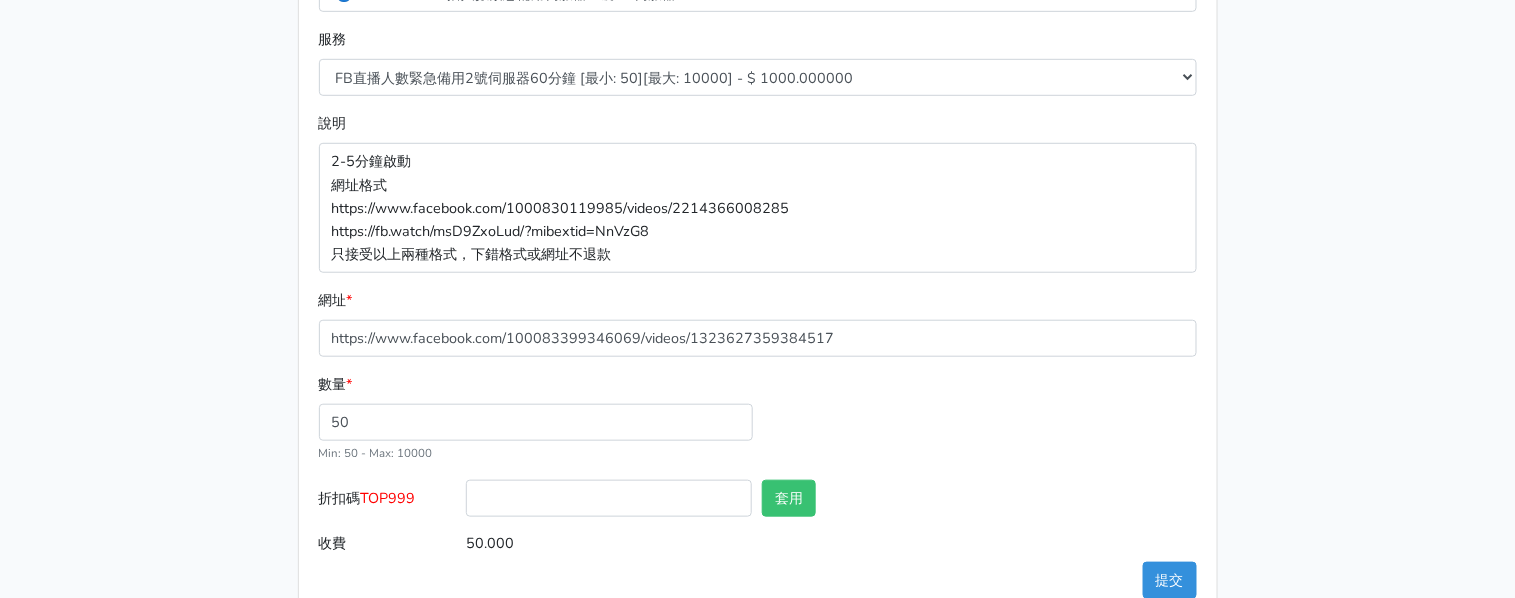 click on "TOP999" at bounding box center [388, 498] 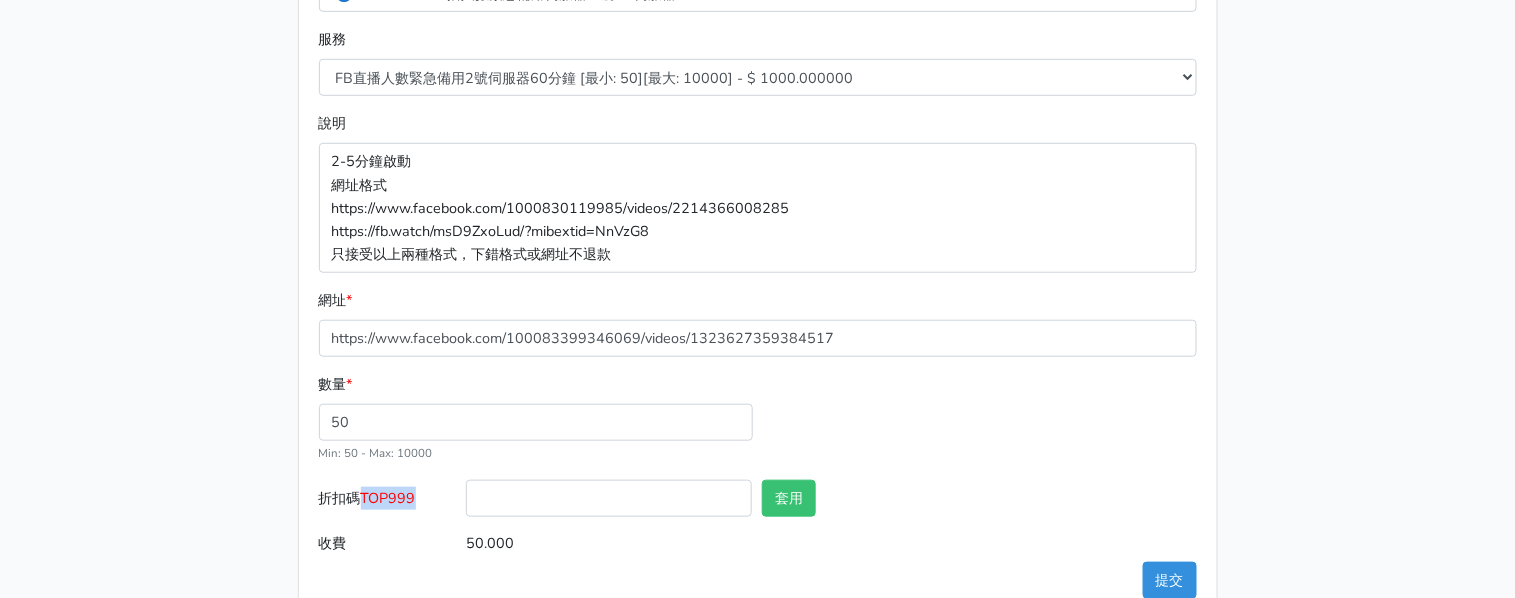 click on "TOP999" at bounding box center [388, 498] 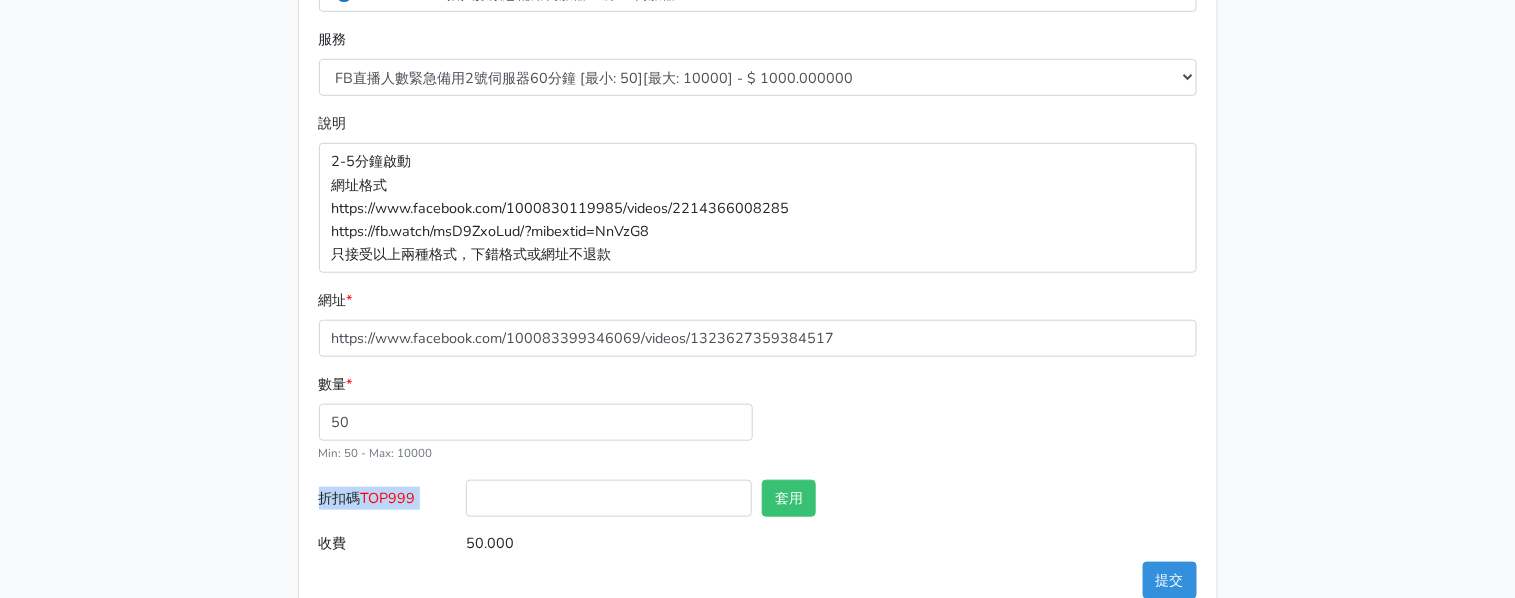 click on "TOP999" at bounding box center [388, 498] 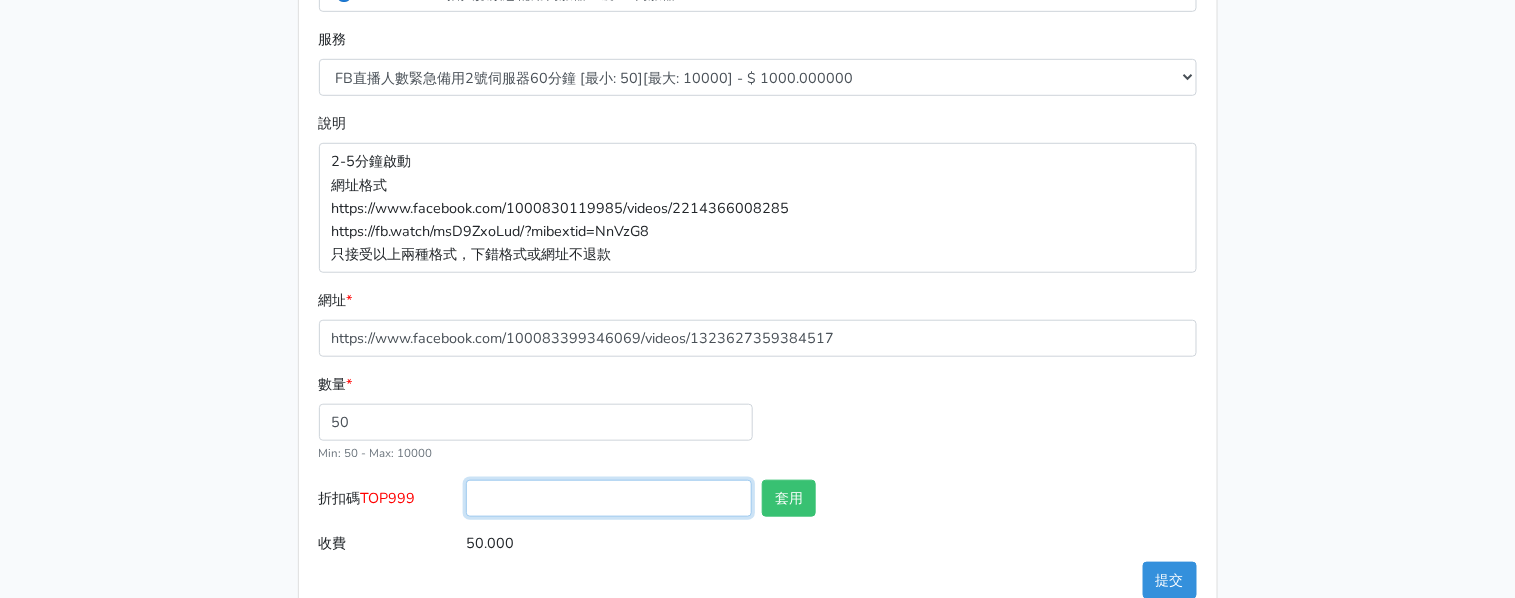 drag, startPoint x: 583, startPoint y: 495, endPoint x: 536, endPoint y: 492, distance: 47.095646 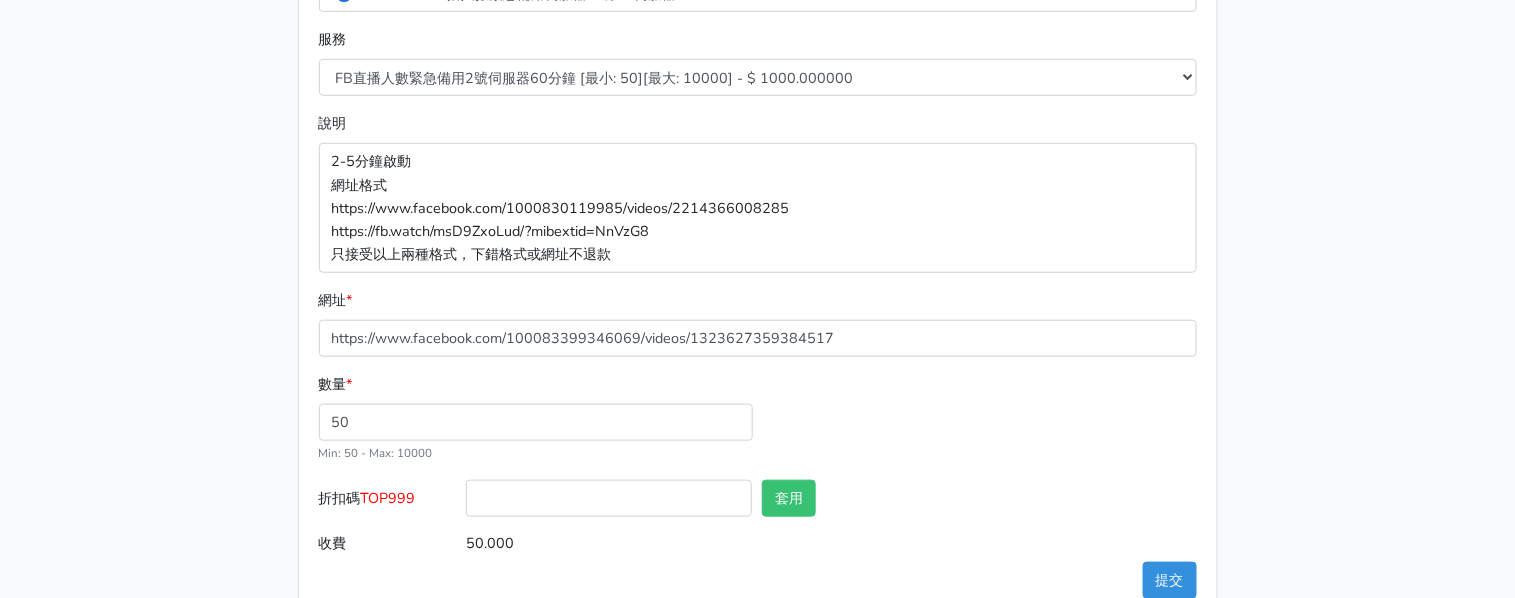 drag, startPoint x: 430, startPoint y: 491, endPoint x: 415, endPoint y: 491, distance: 15 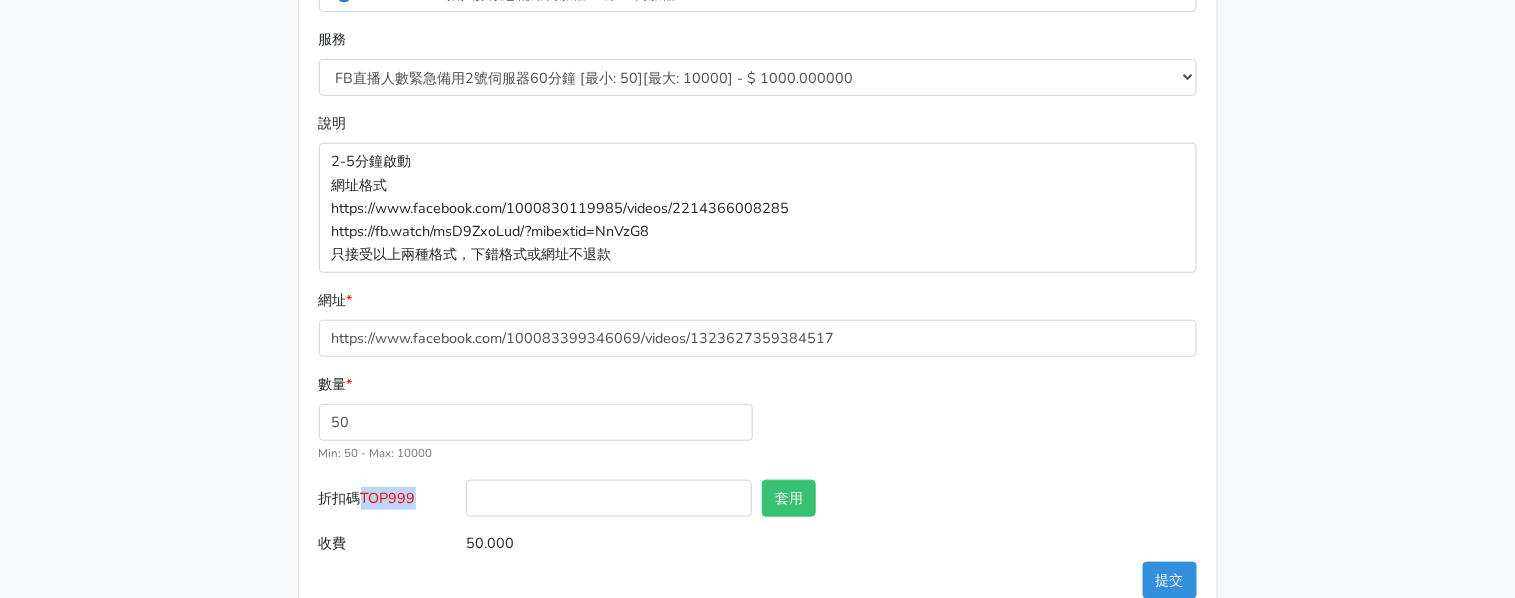 click on "TOP999" at bounding box center [388, 498] 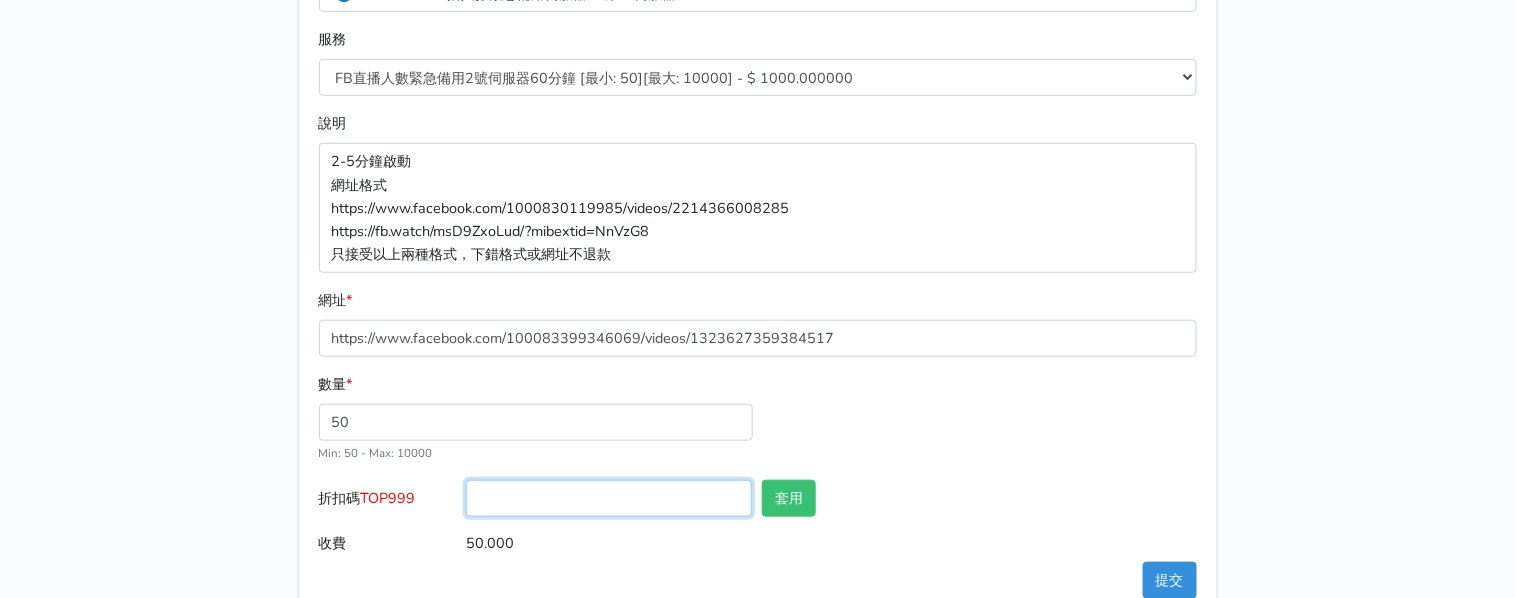 drag, startPoint x: 527, startPoint y: 500, endPoint x: 604, endPoint y: 501, distance: 77.00649 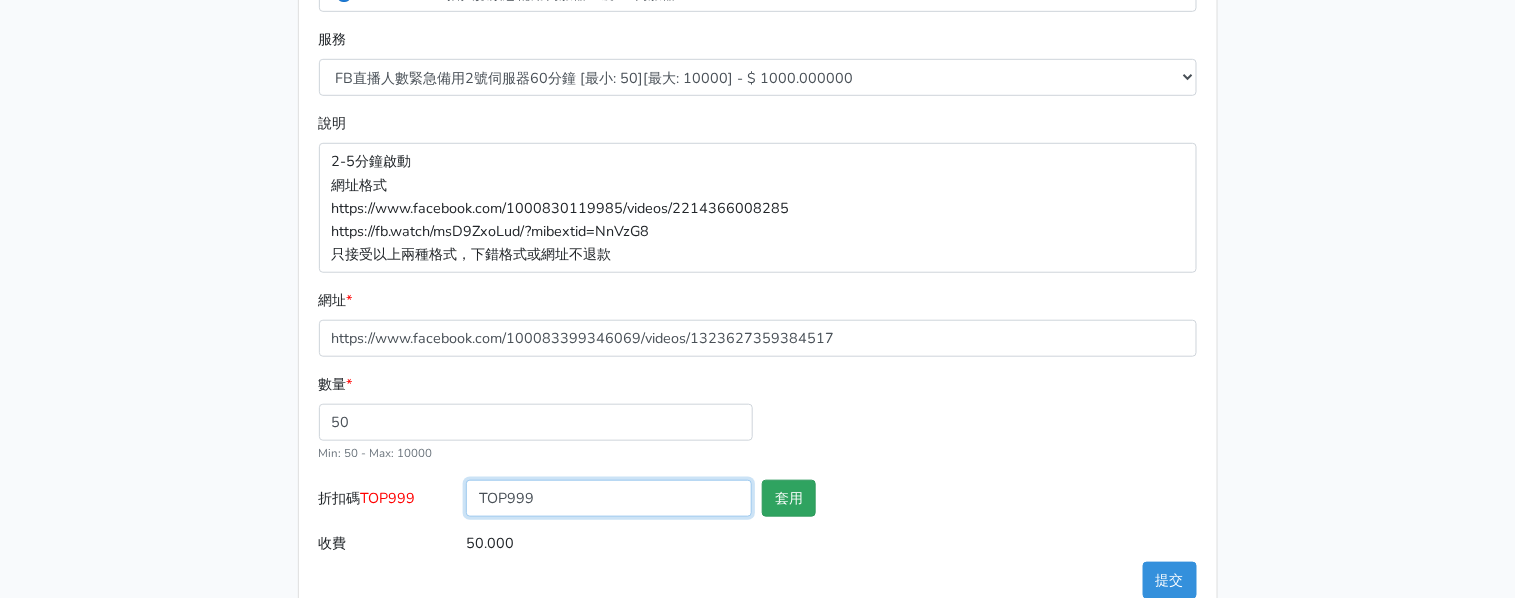 type on "TOP999" 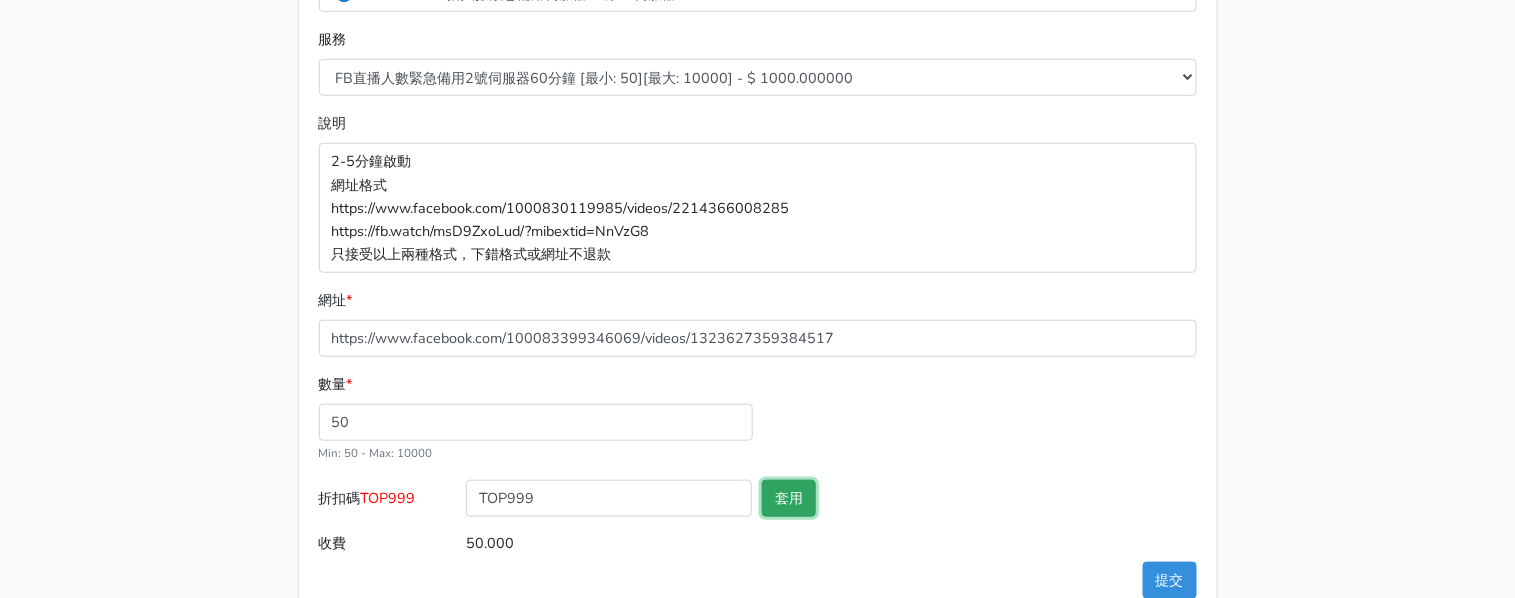 click on "套用" at bounding box center [789, 498] 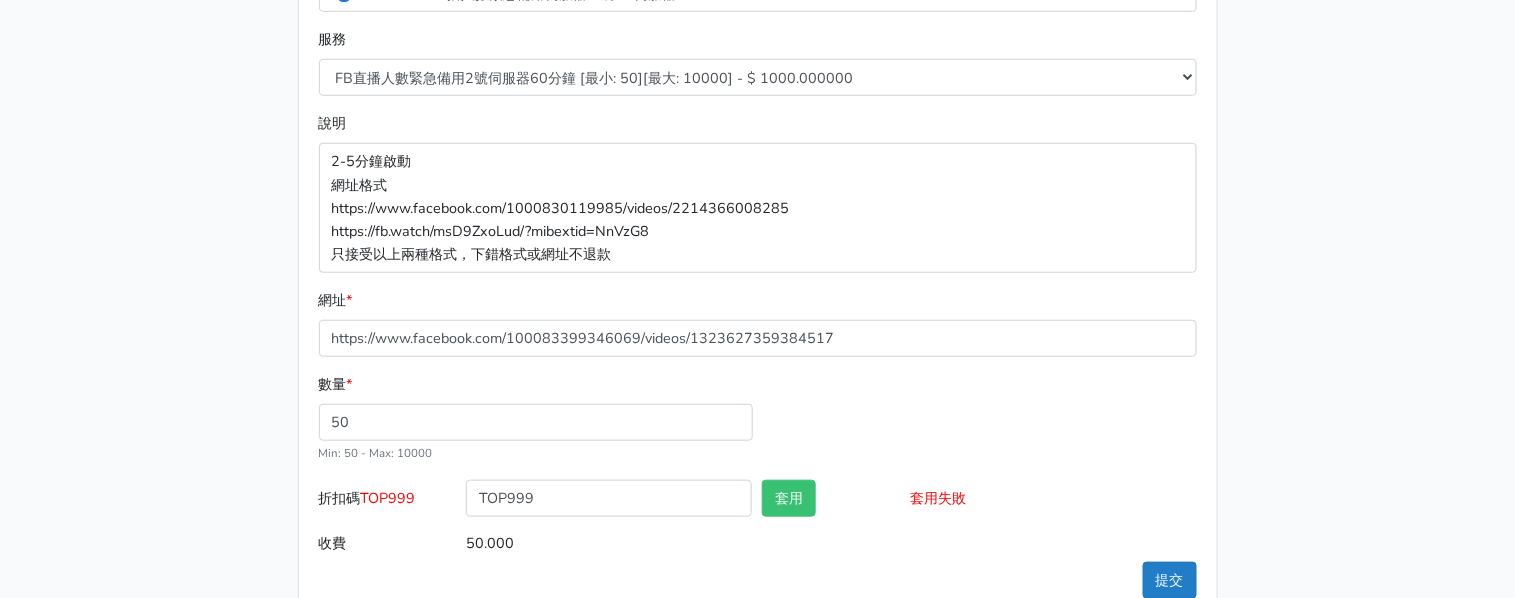 drag, startPoint x: 1097, startPoint y: 567, endPoint x: 1178, endPoint y: 565, distance: 81.02469 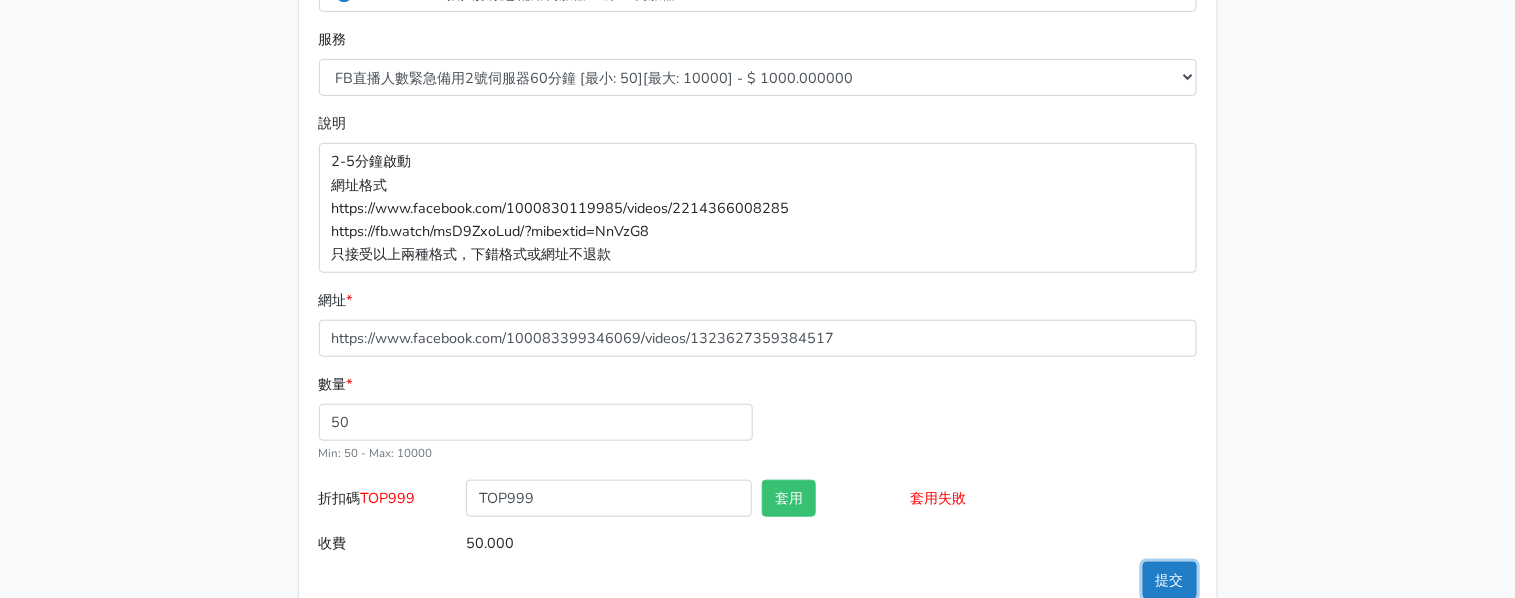 click on "提交" at bounding box center (1170, 580) 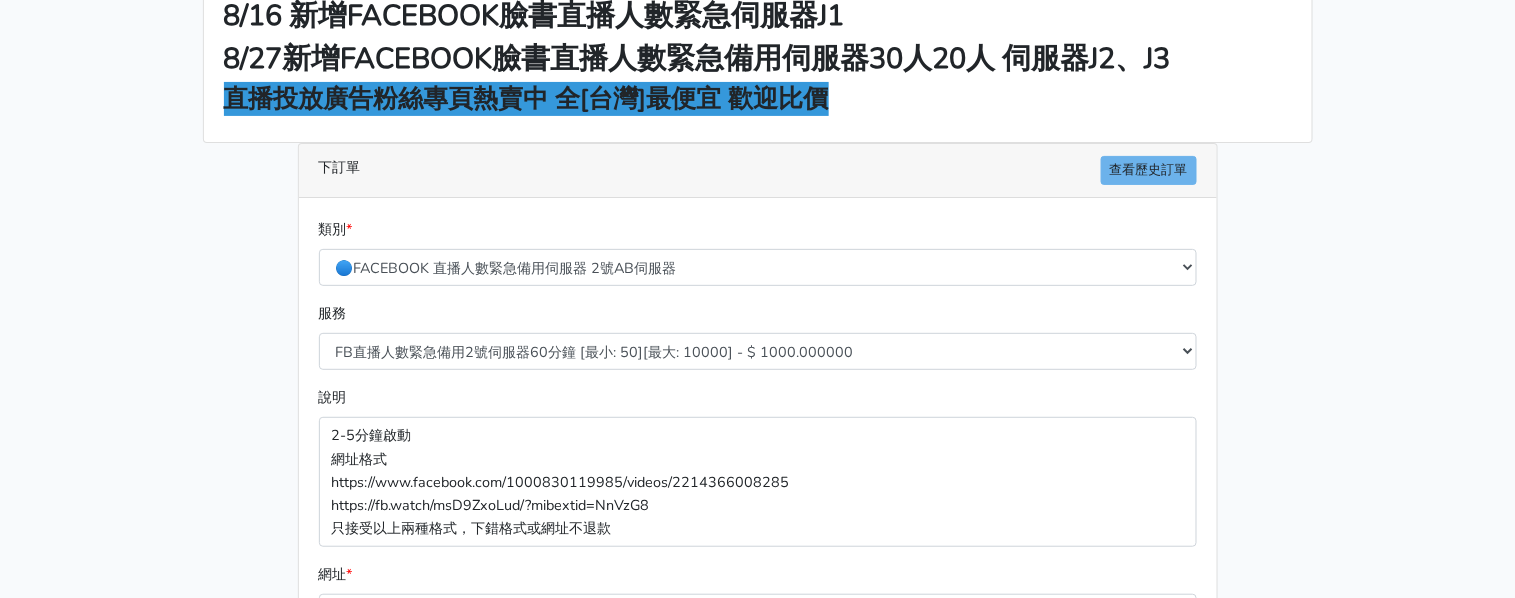 scroll, scrollTop: 0, scrollLeft: 0, axis: both 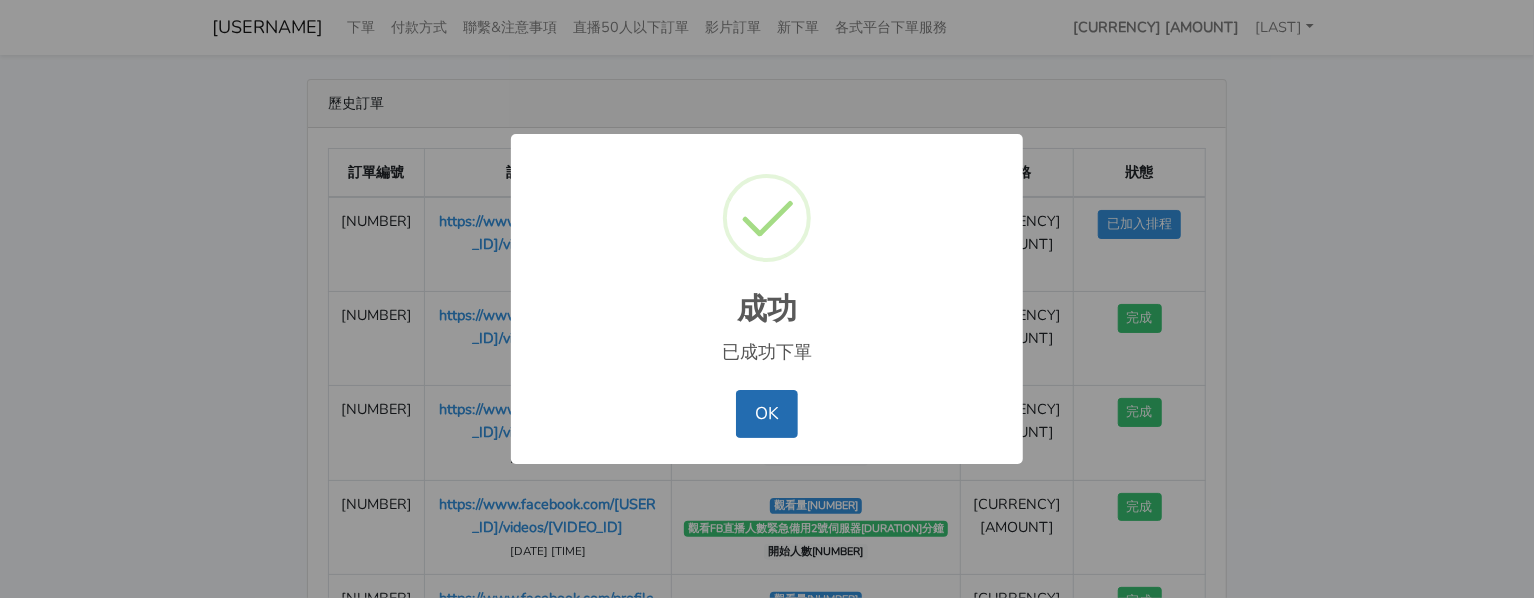 click on "OK" at bounding box center (766, 414) 